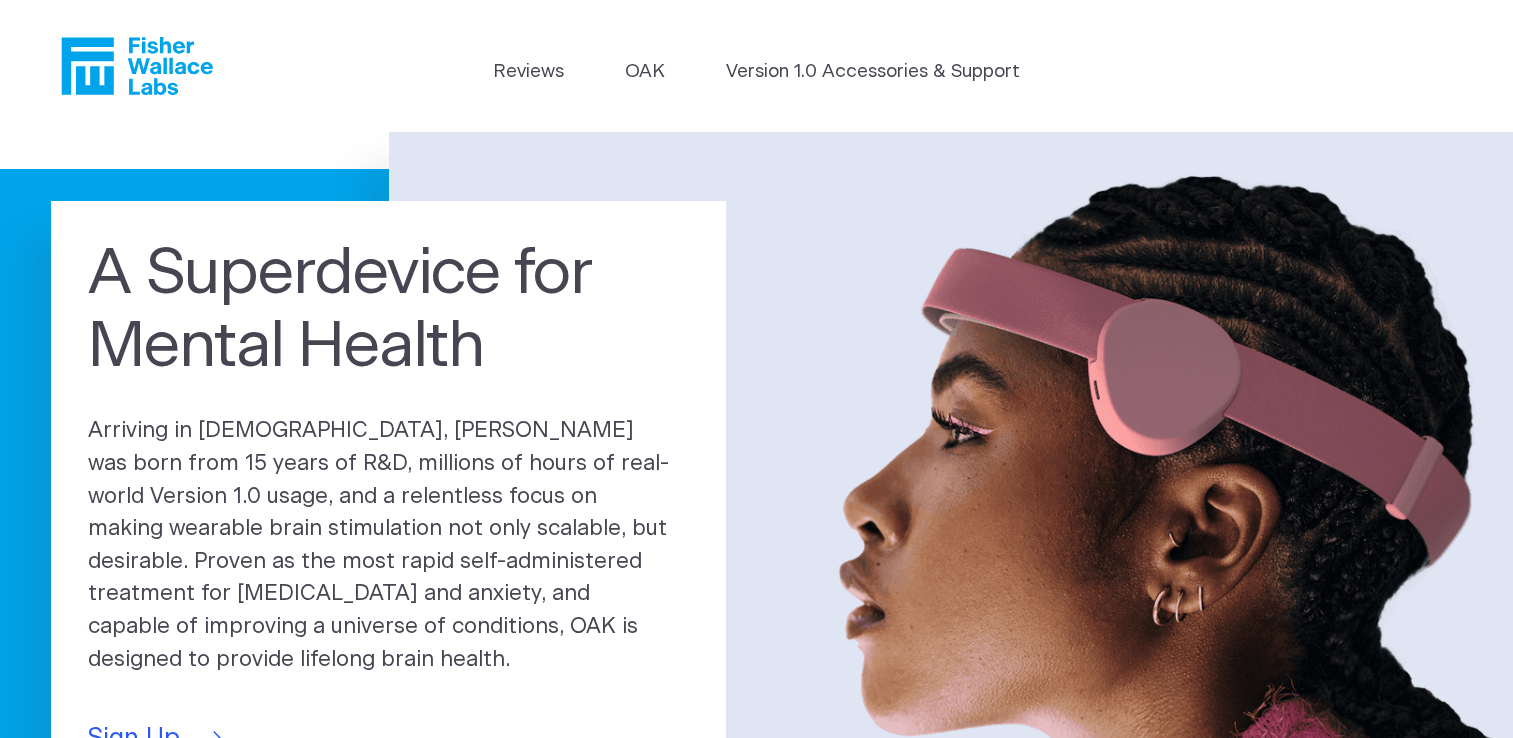 scroll, scrollTop: 0, scrollLeft: 0, axis: both 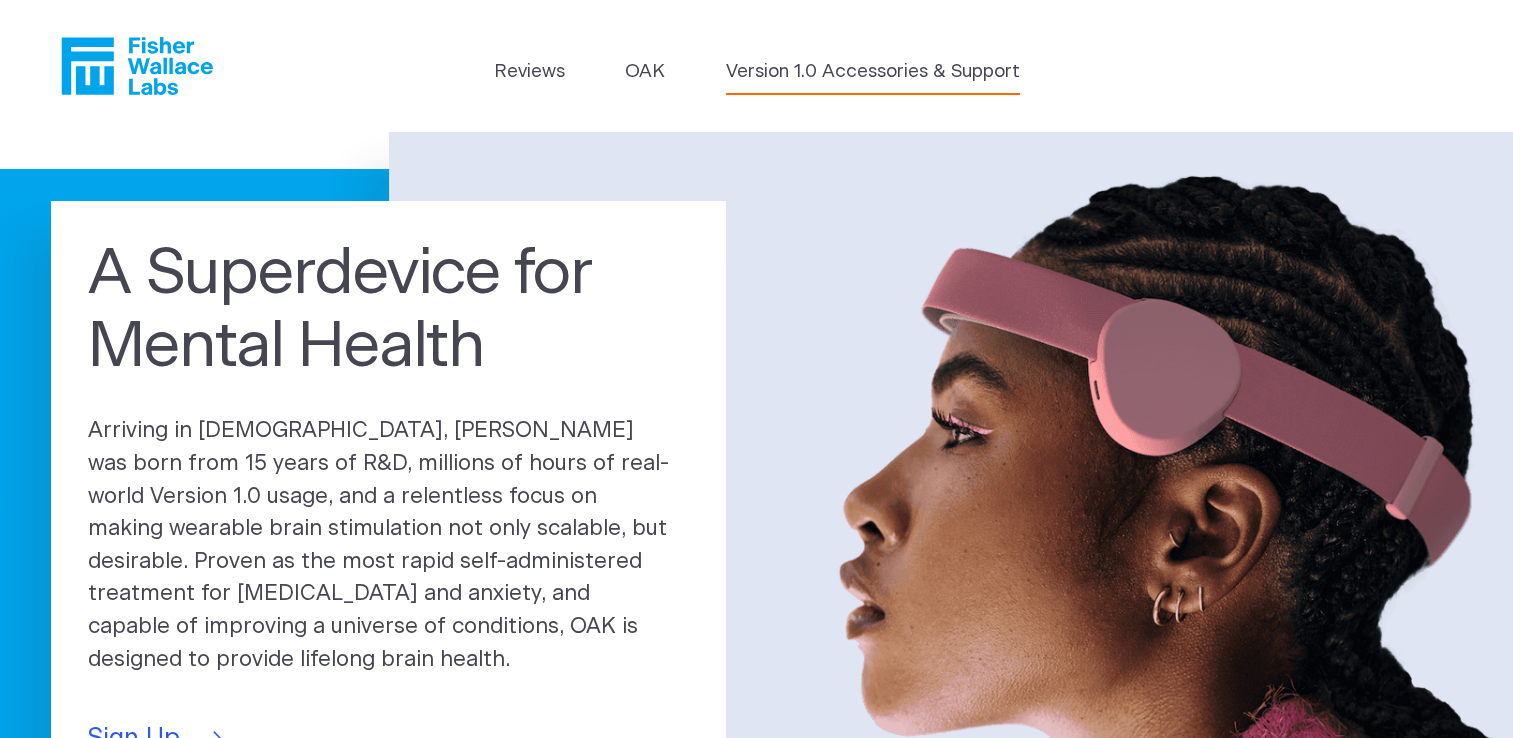 click on "Version 1.0 Accessories & Support" at bounding box center [873, 72] 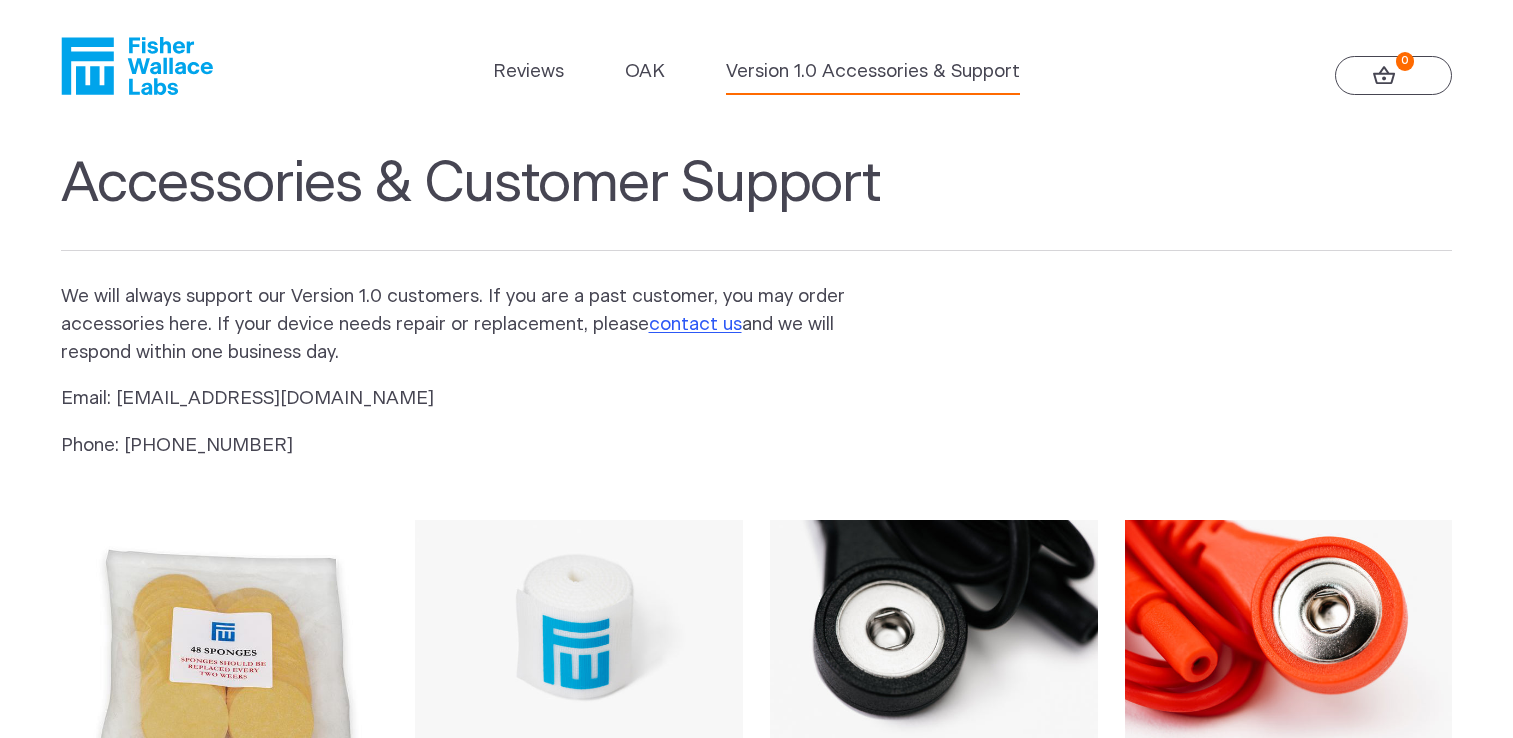 scroll, scrollTop: 0, scrollLeft: 0, axis: both 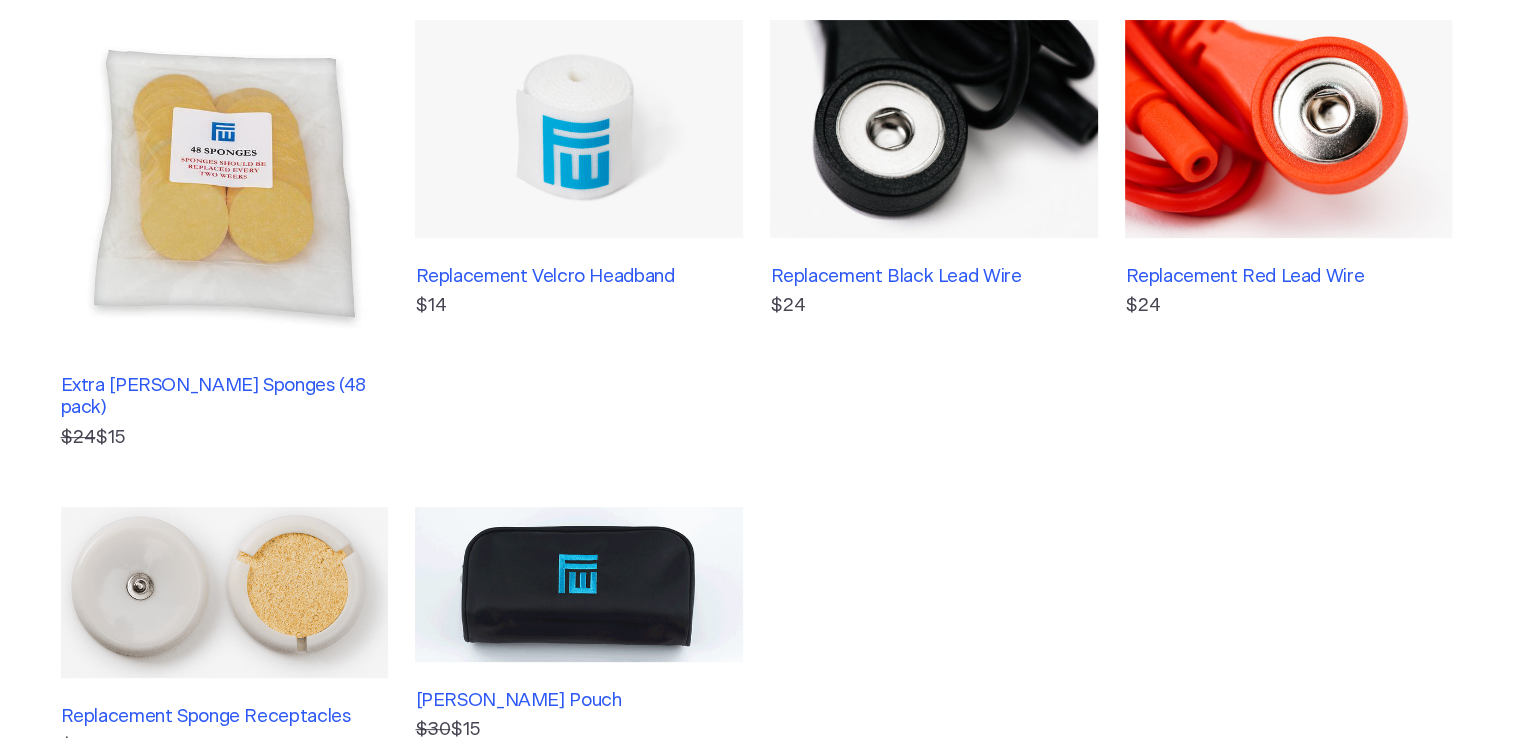 click at bounding box center [1288, 129] 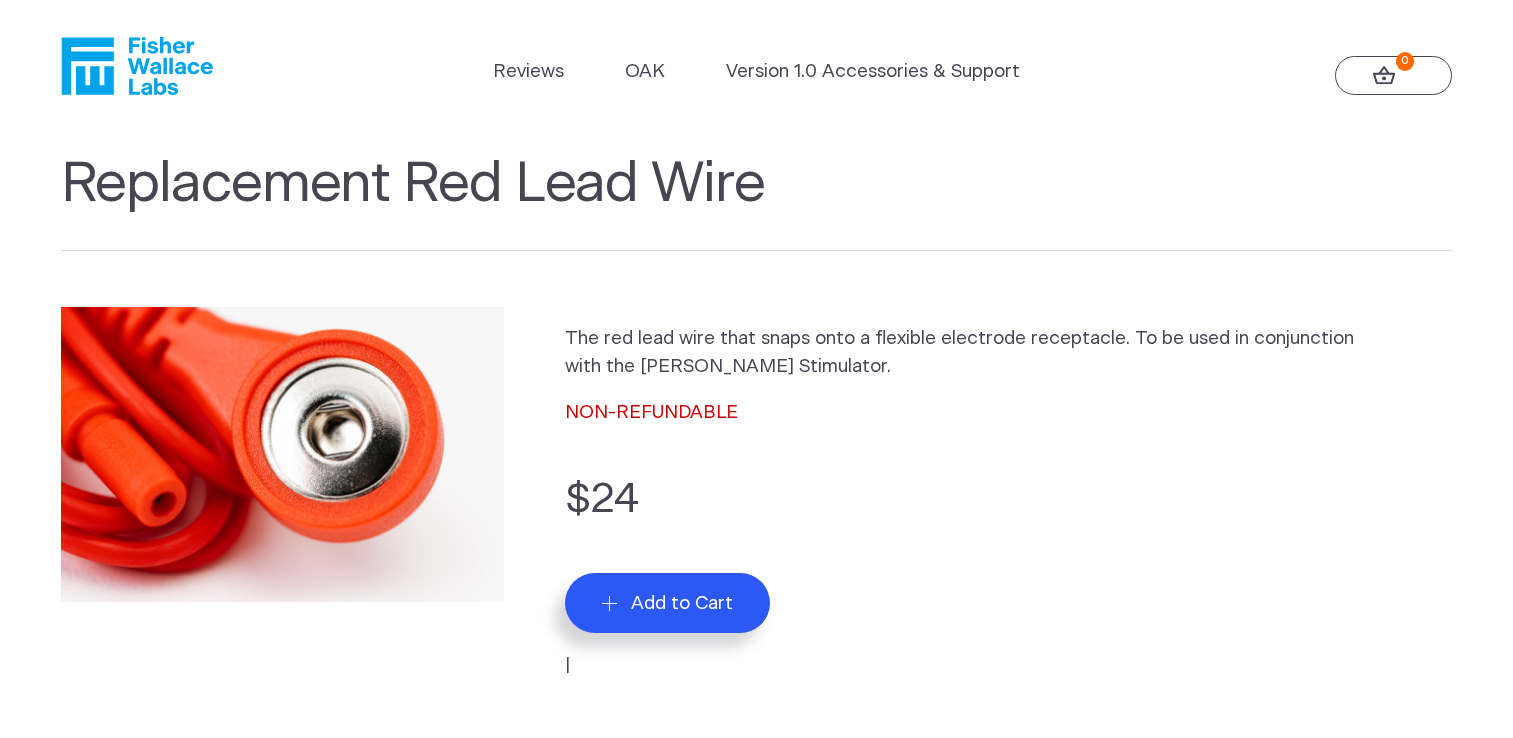 scroll, scrollTop: 0, scrollLeft: 0, axis: both 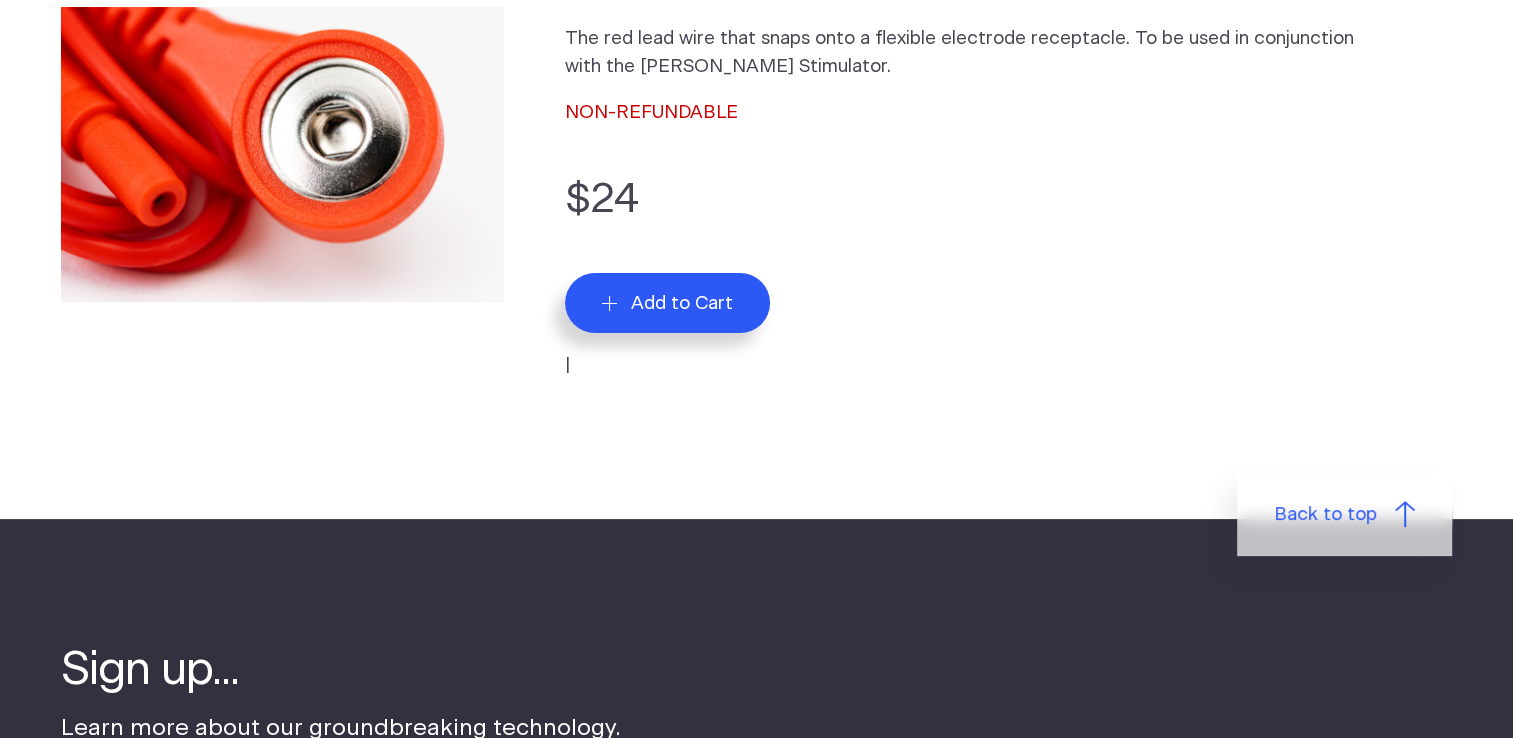 click on "Add to Cart" at bounding box center [667, 303] 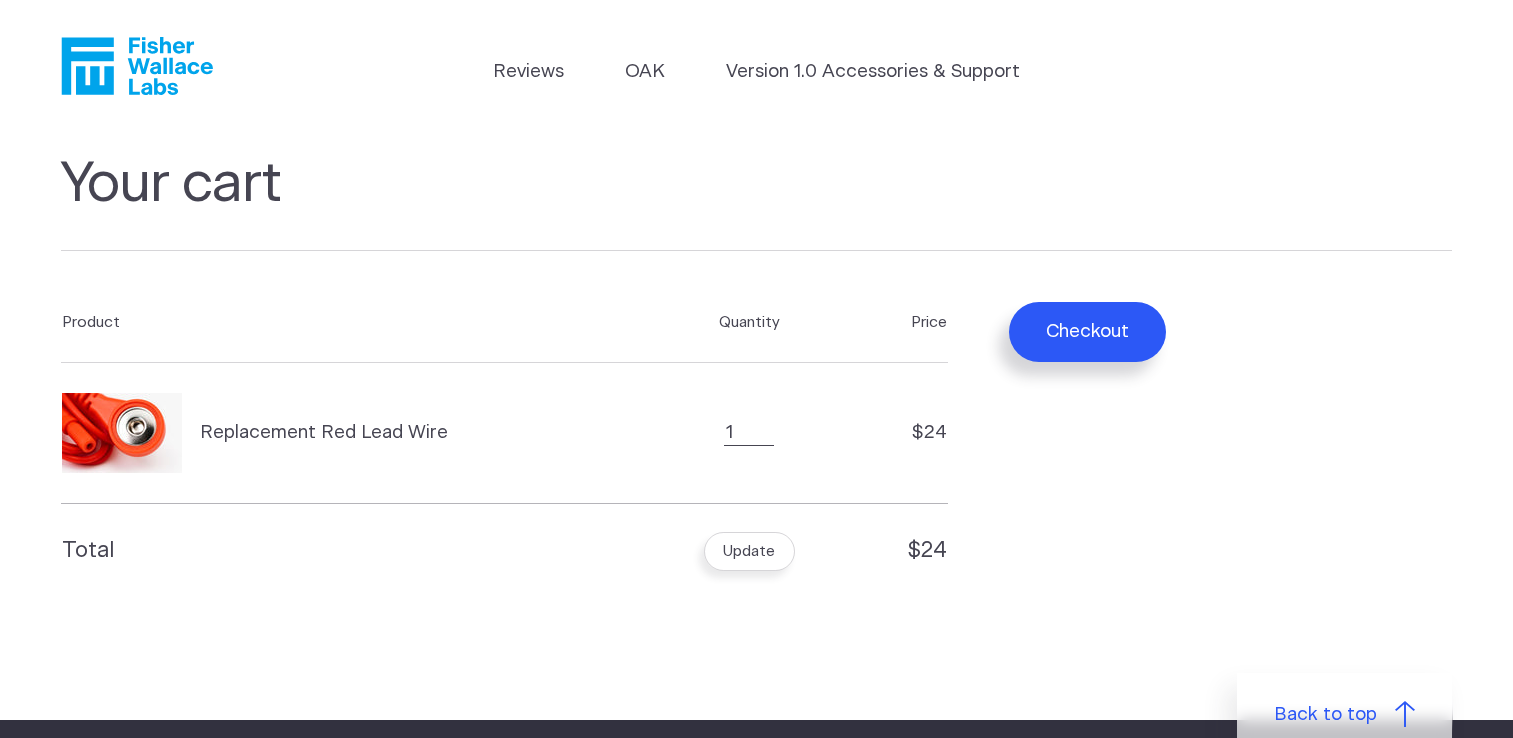 scroll, scrollTop: 0, scrollLeft: 0, axis: both 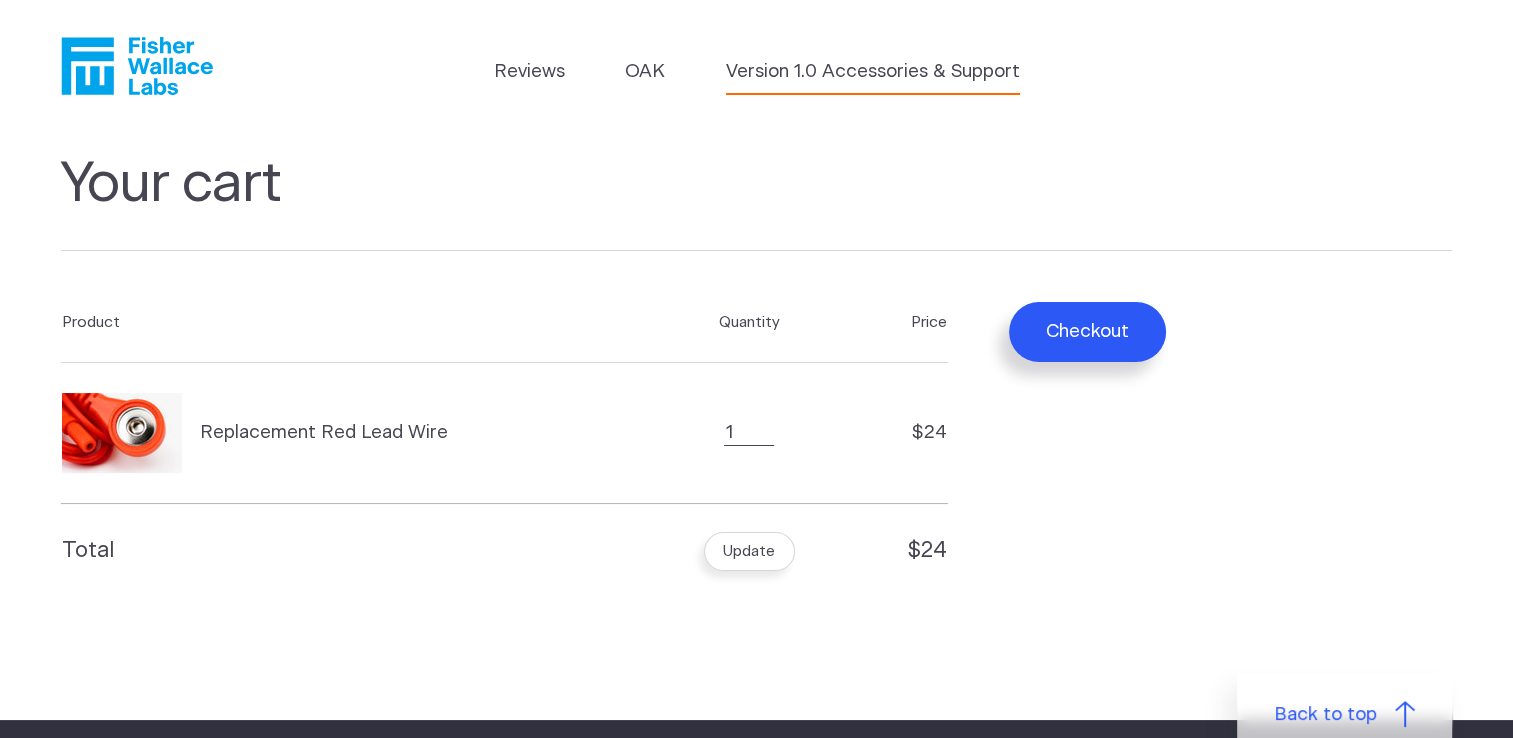 click on "Version 1.0 Accessories & Support" at bounding box center [873, 72] 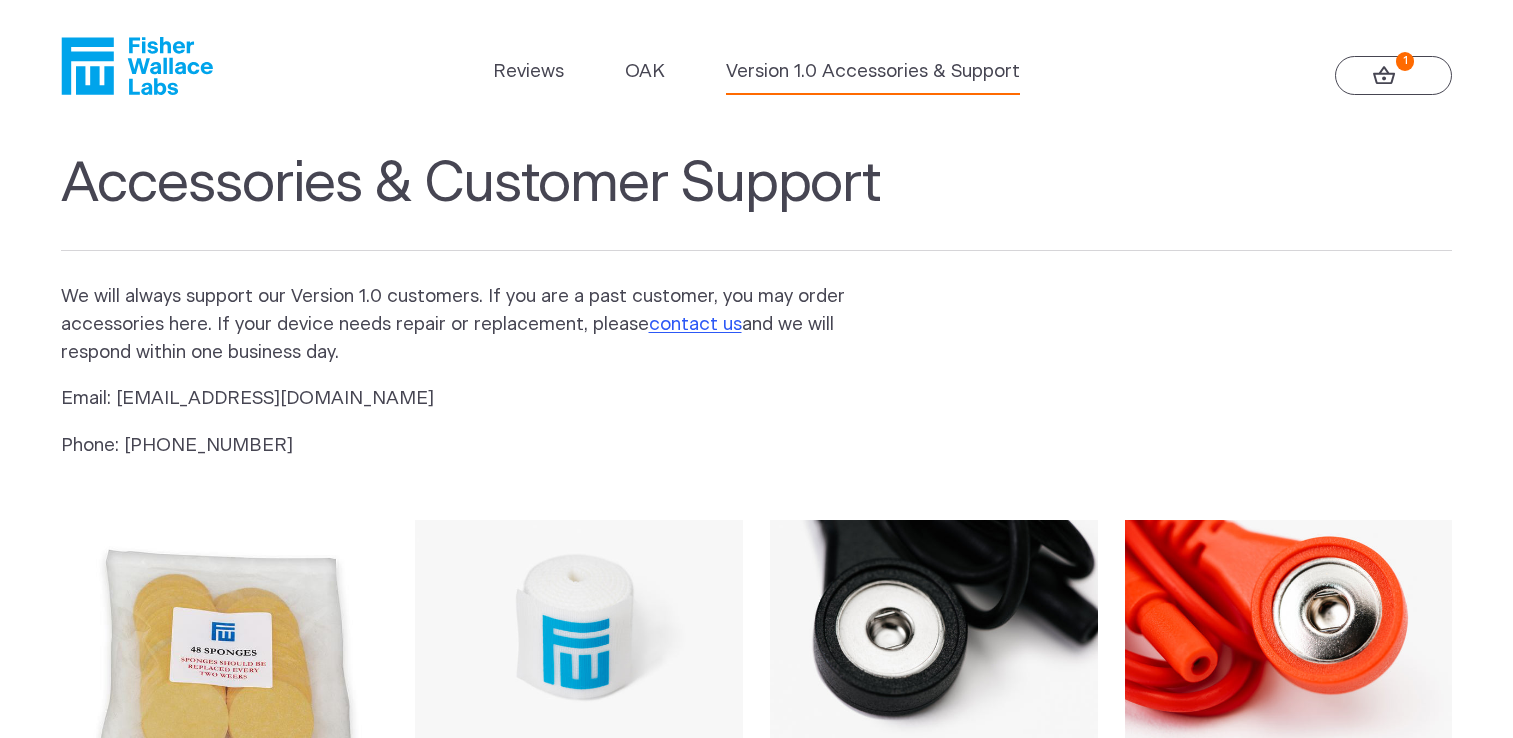 scroll, scrollTop: 0, scrollLeft: 0, axis: both 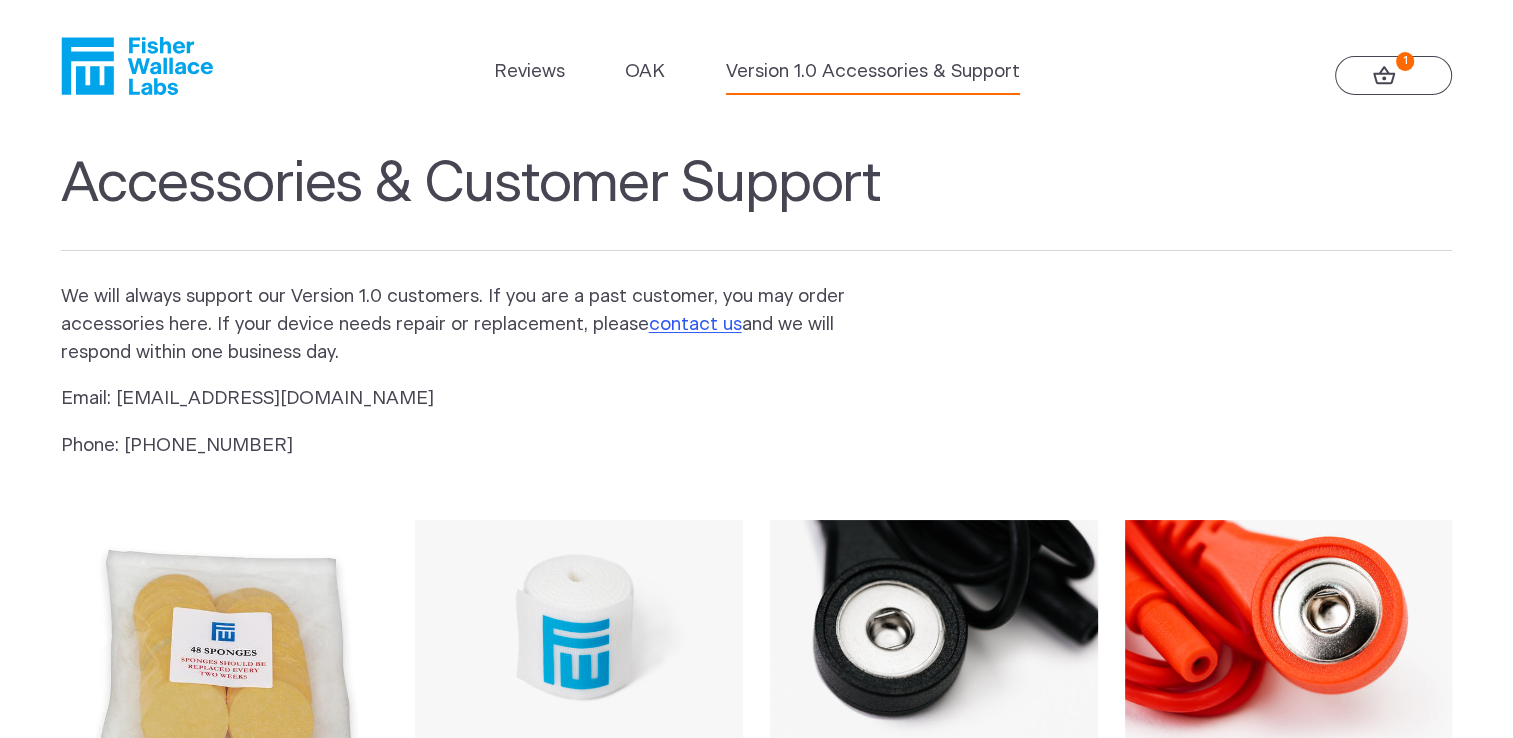 click at bounding box center [933, 629] 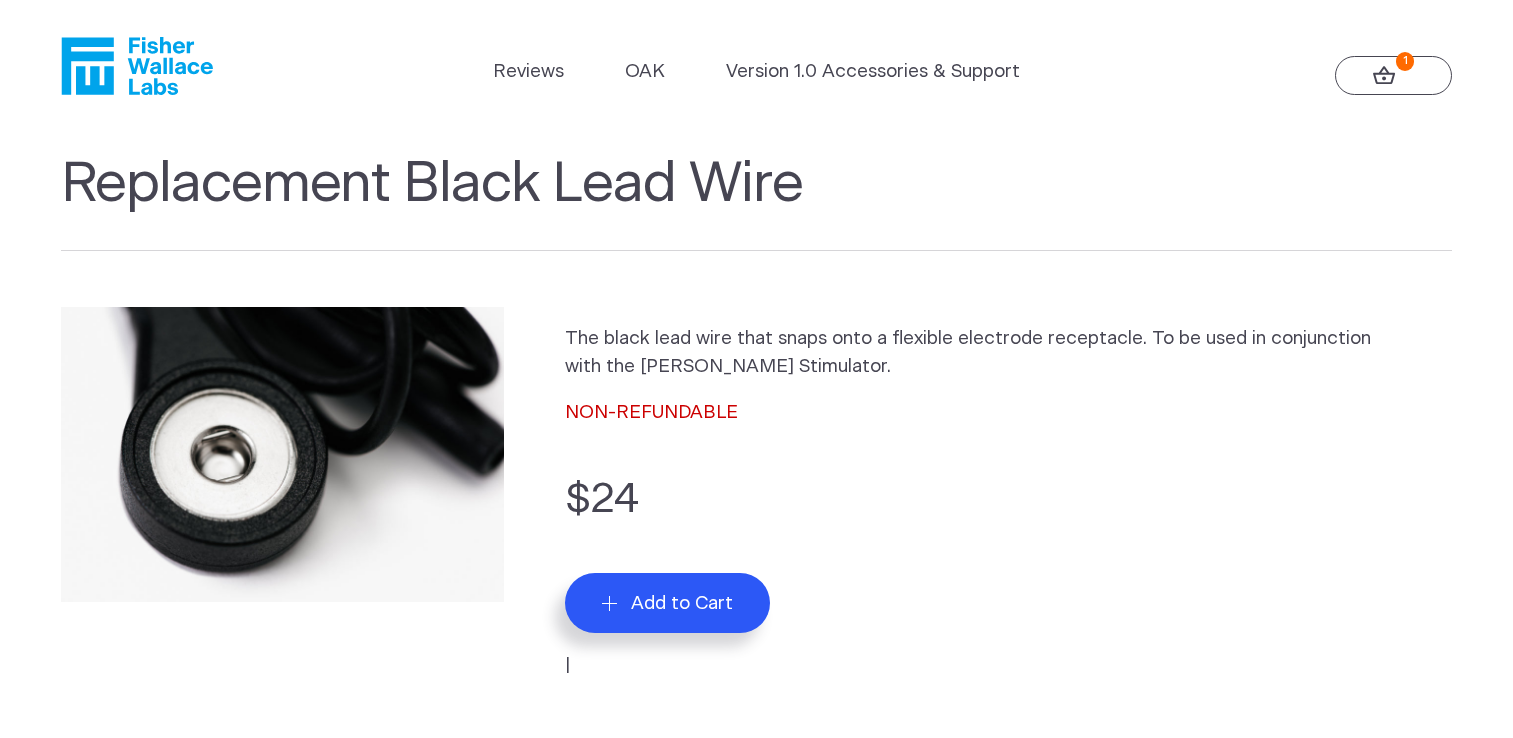 scroll, scrollTop: 0, scrollLeft: 0, axis: both 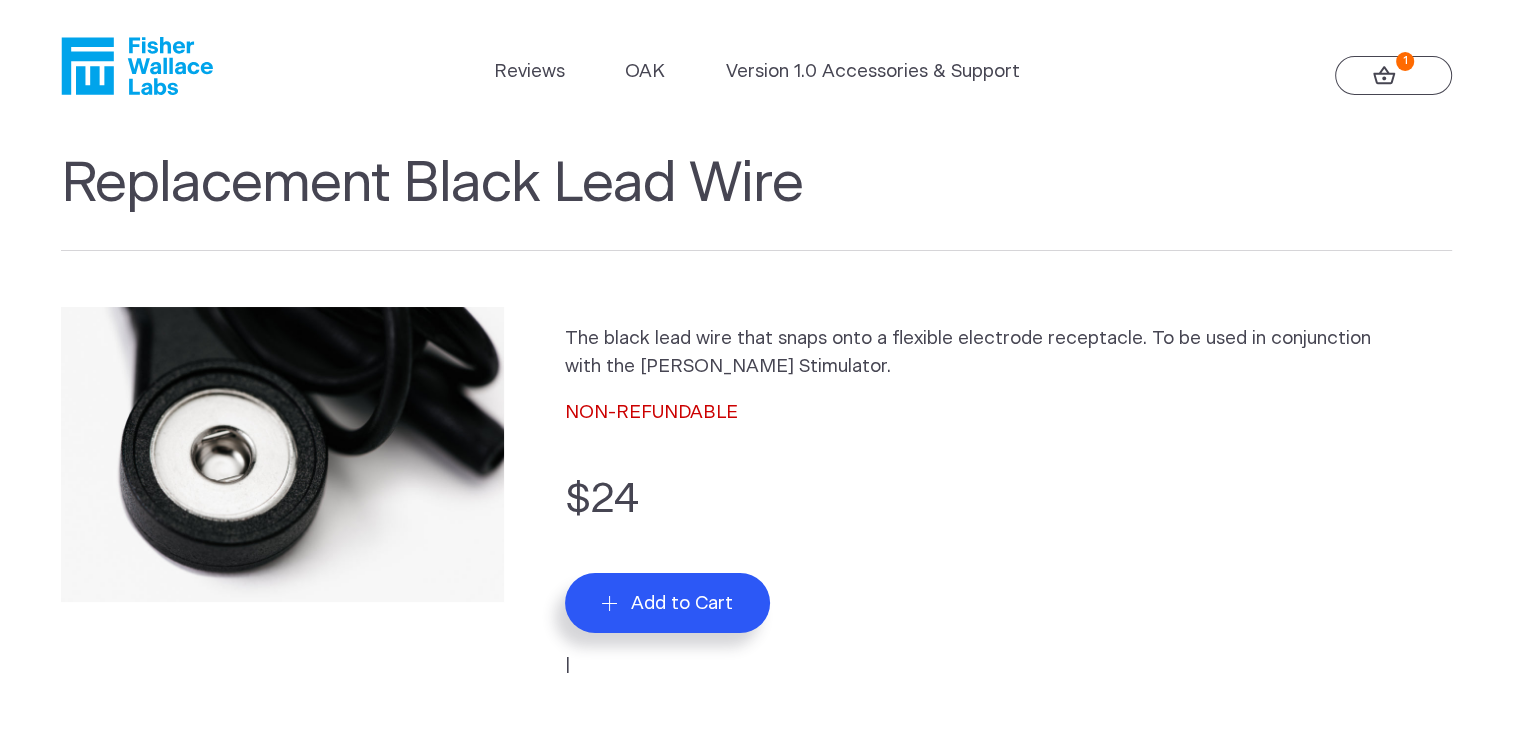 drag, startPoint x: 664, startPoint y: 610, endPoint x: 1101, endPoint y: 420, distance: 476.51758 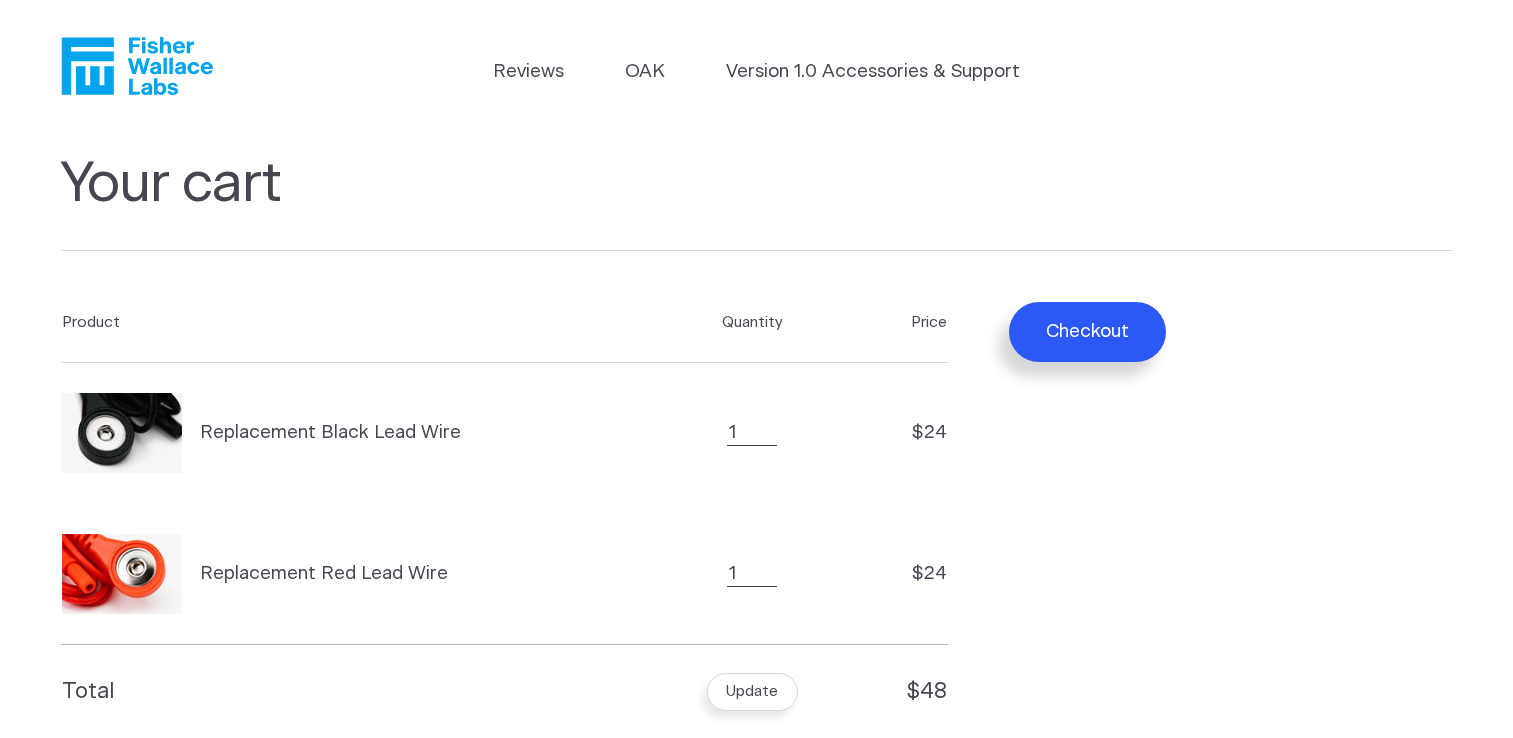 scroll, scrollTop: 0, scrollLeft: 0, axis: both 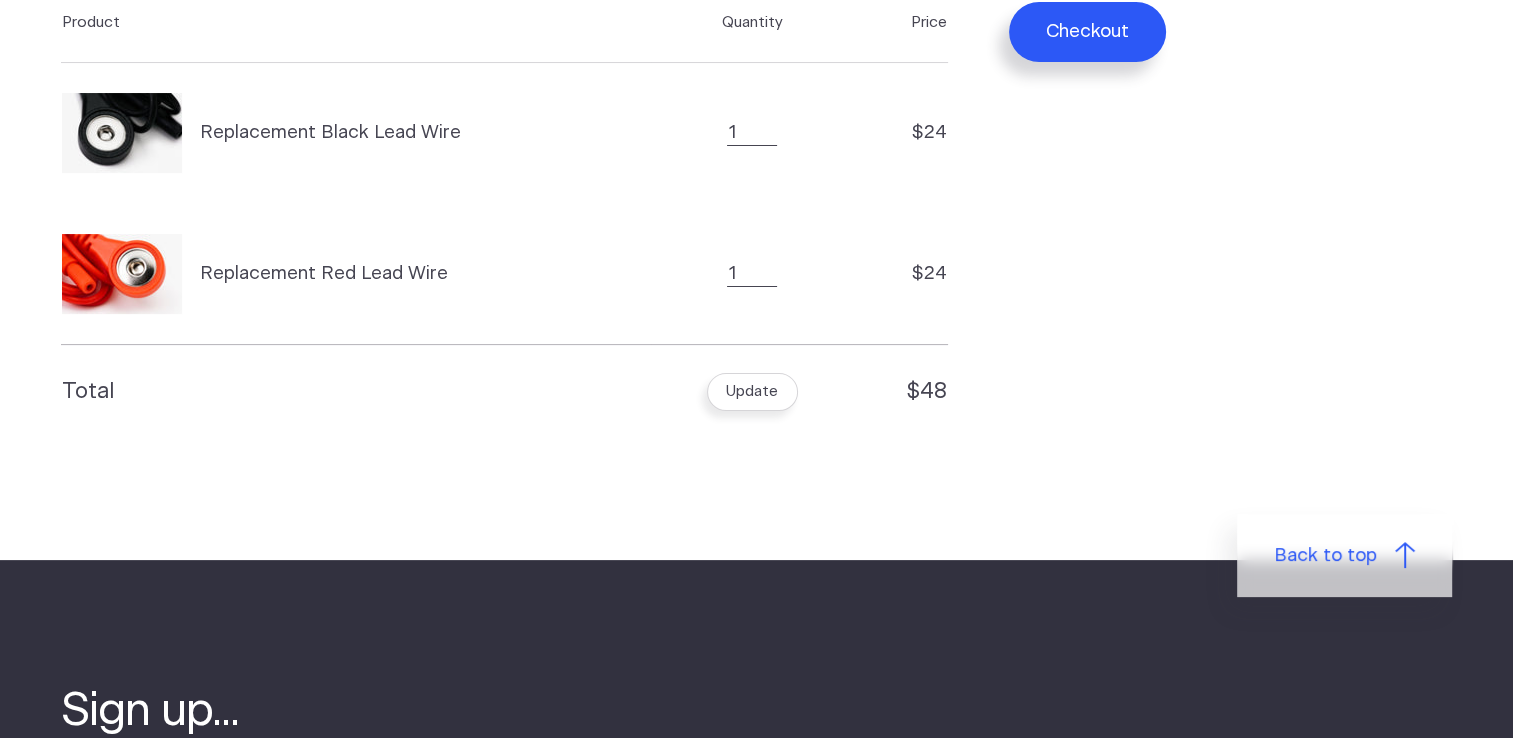 click on "Checkout" at bounding box center (1087, 32) 